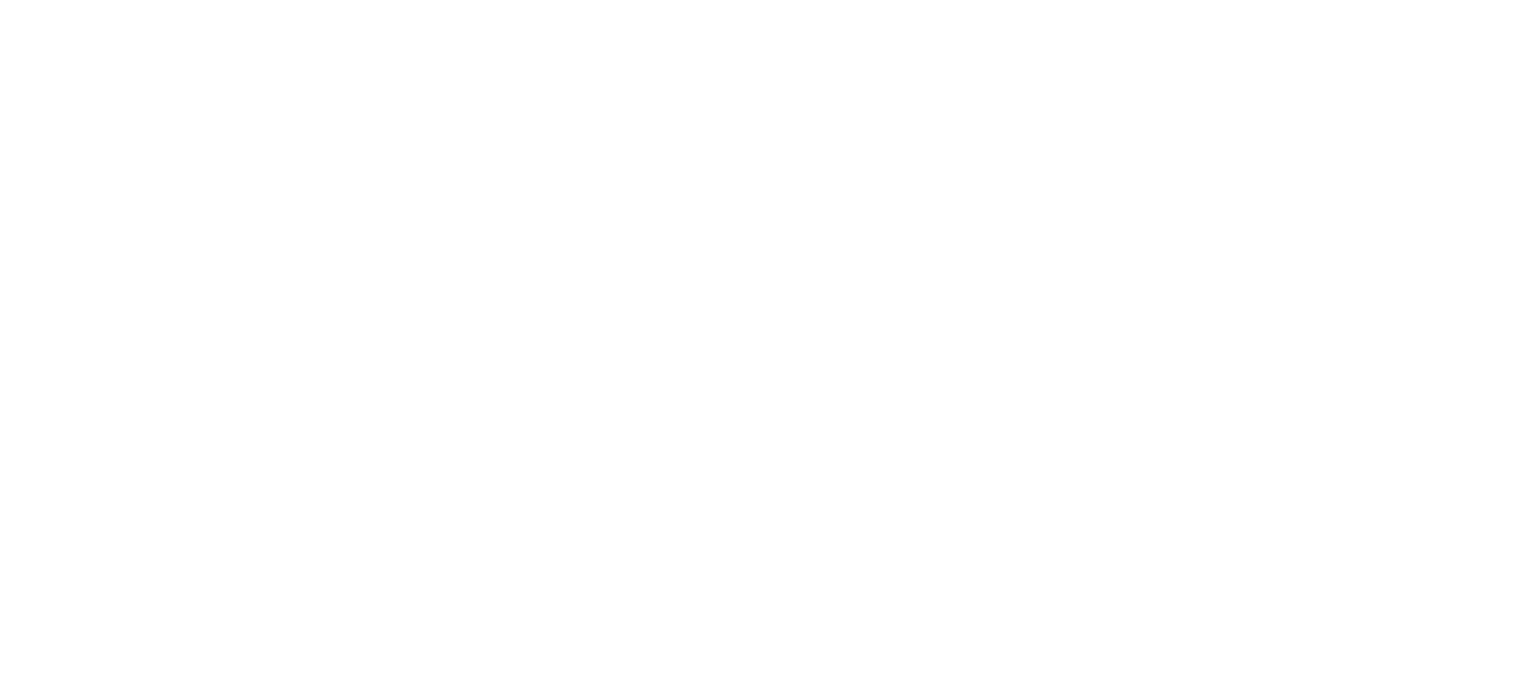 scroll, scrollTop: 0, scrollLeft: 0, axis: both 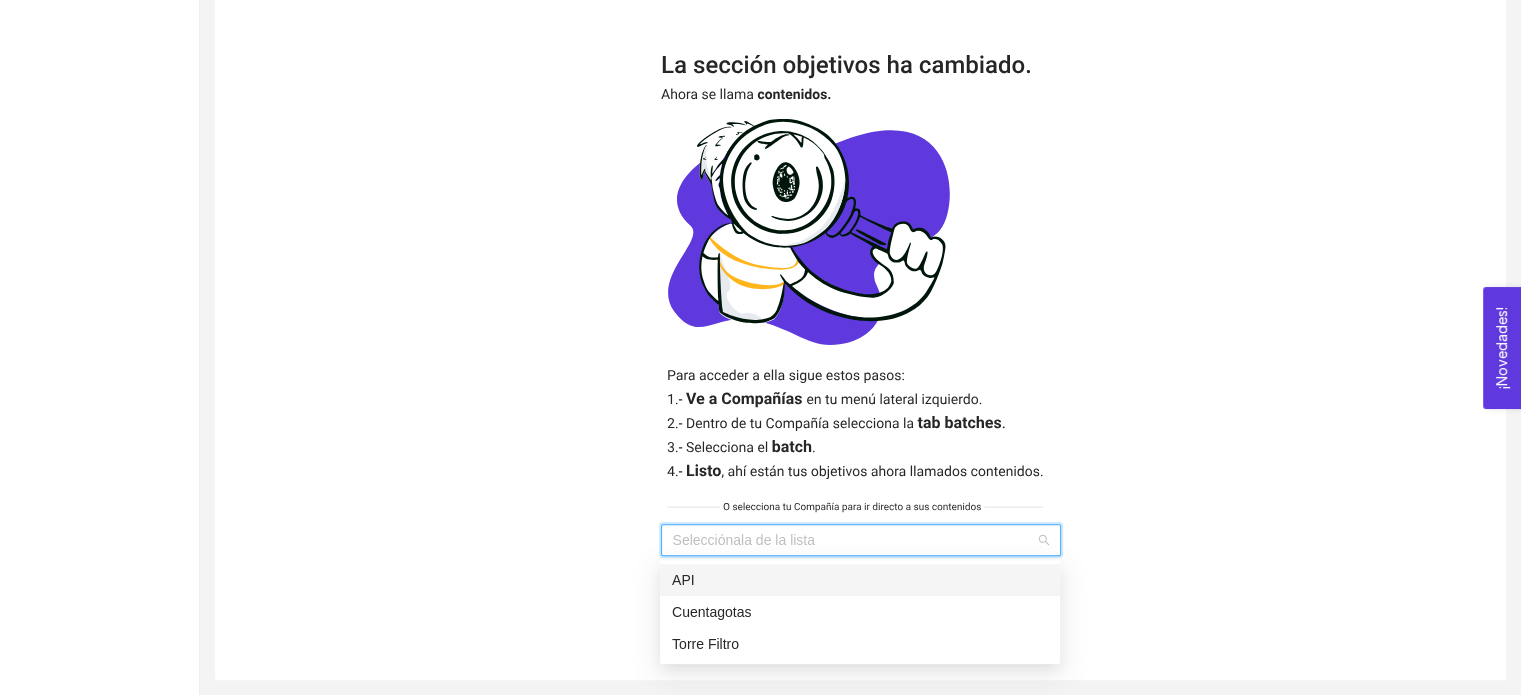 click at bounding box center [854, 540] 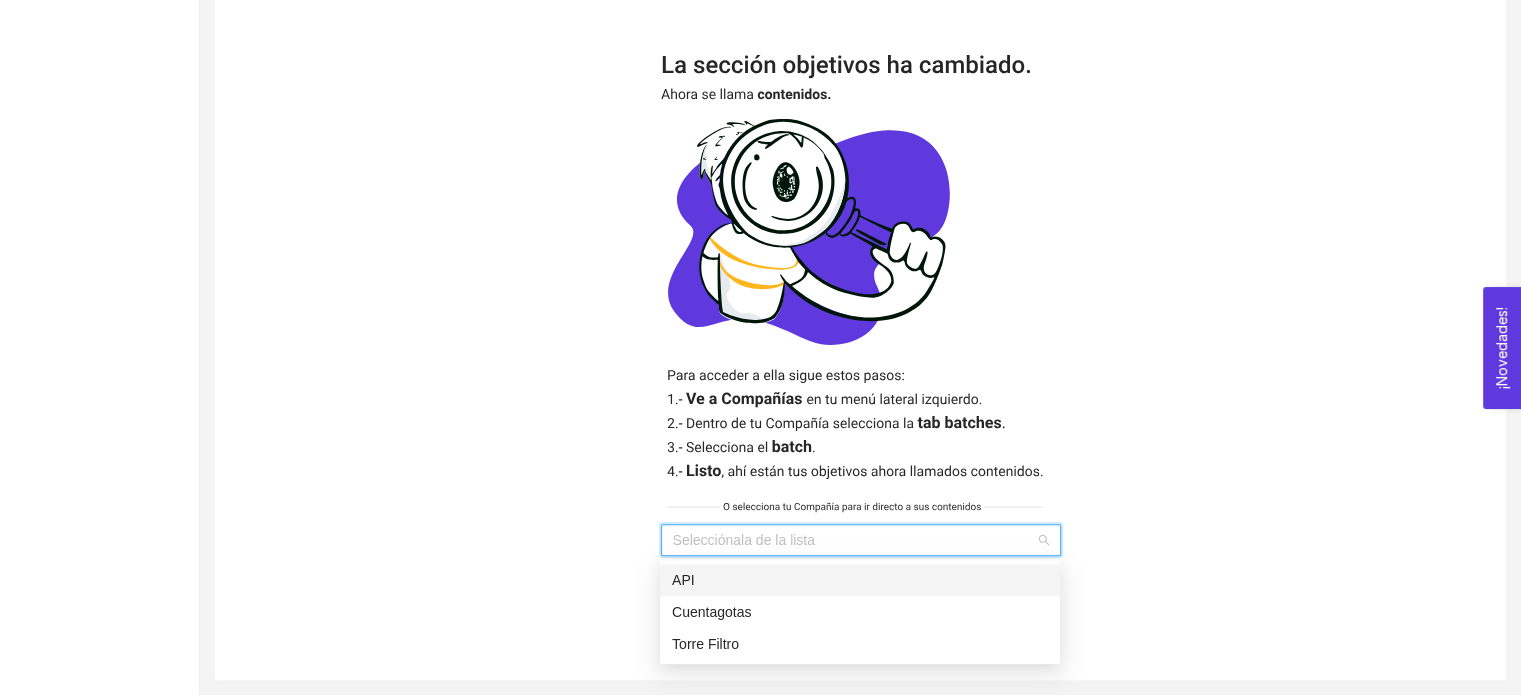 click on "API" at bounding box center (860, 580) 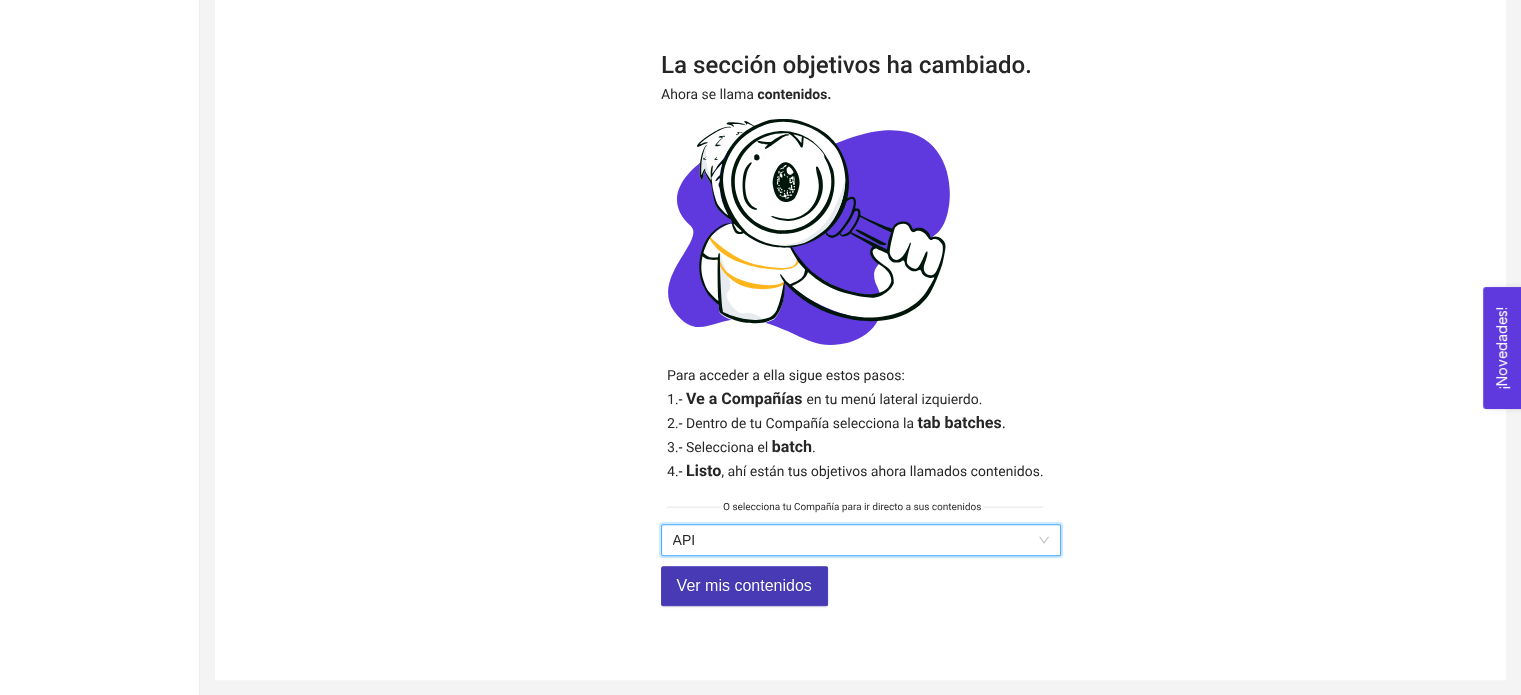 click on "Ver mis contenidos" at bounding box center (744, 585) 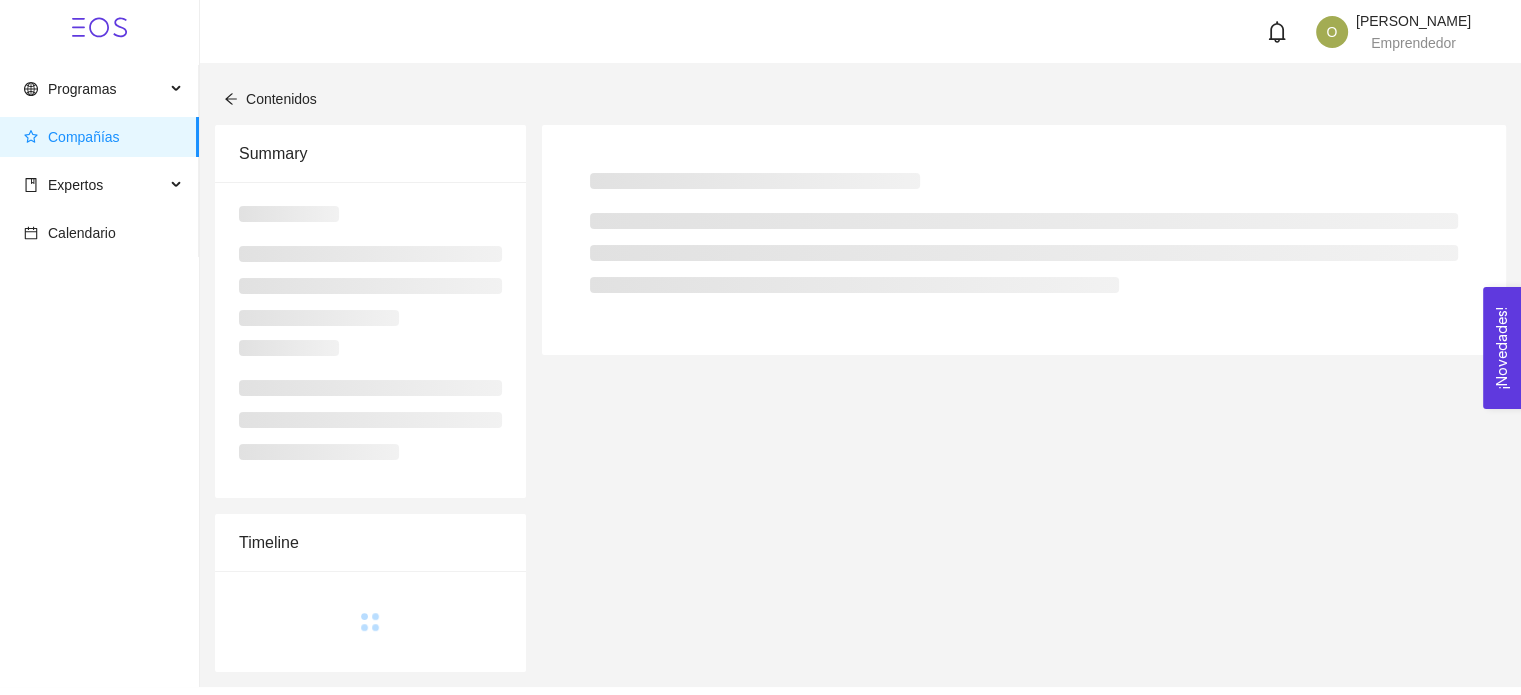 scroll, scrollTop: 0, scrollLeft: 0, axis: both 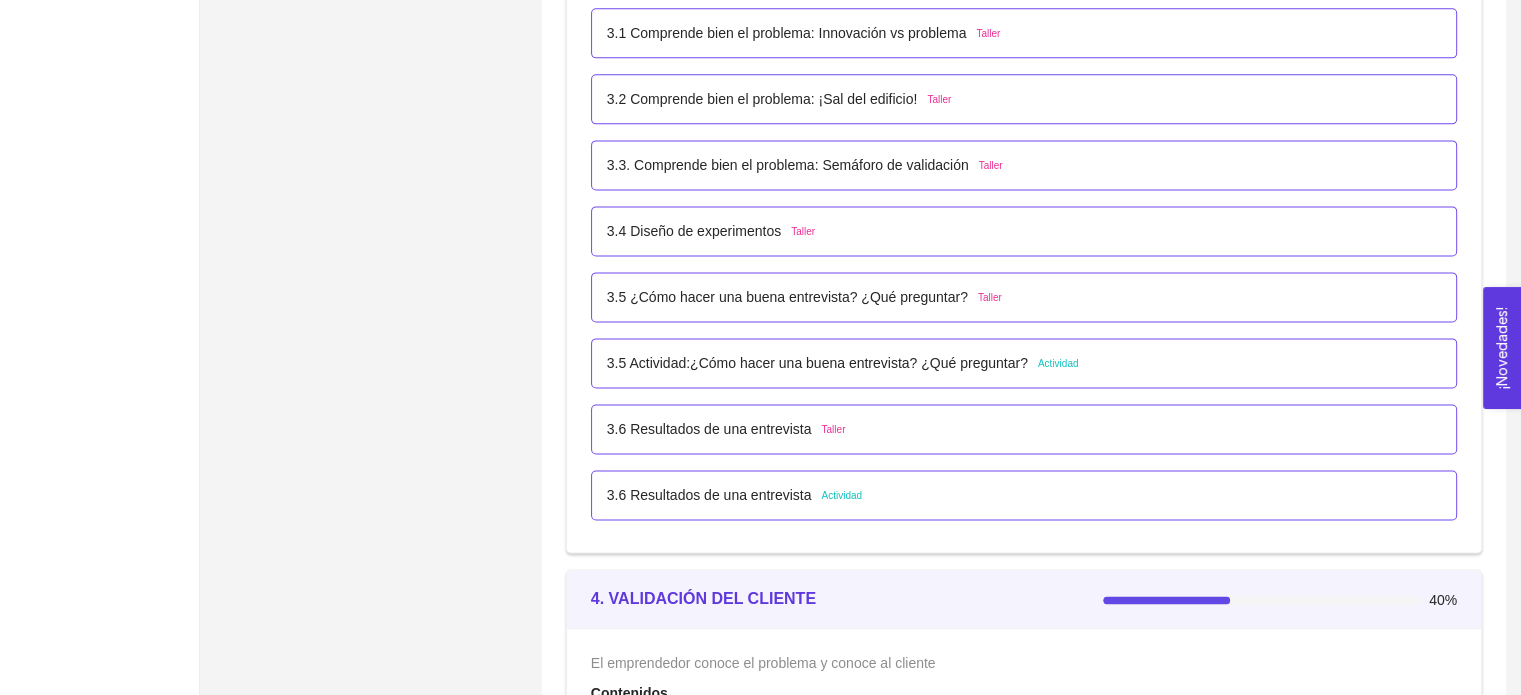 click on "3.5 Actividad:¿Cómo hacer una buena entrevista? ¿Qué preguntar?" at bounding box center [817, 363] 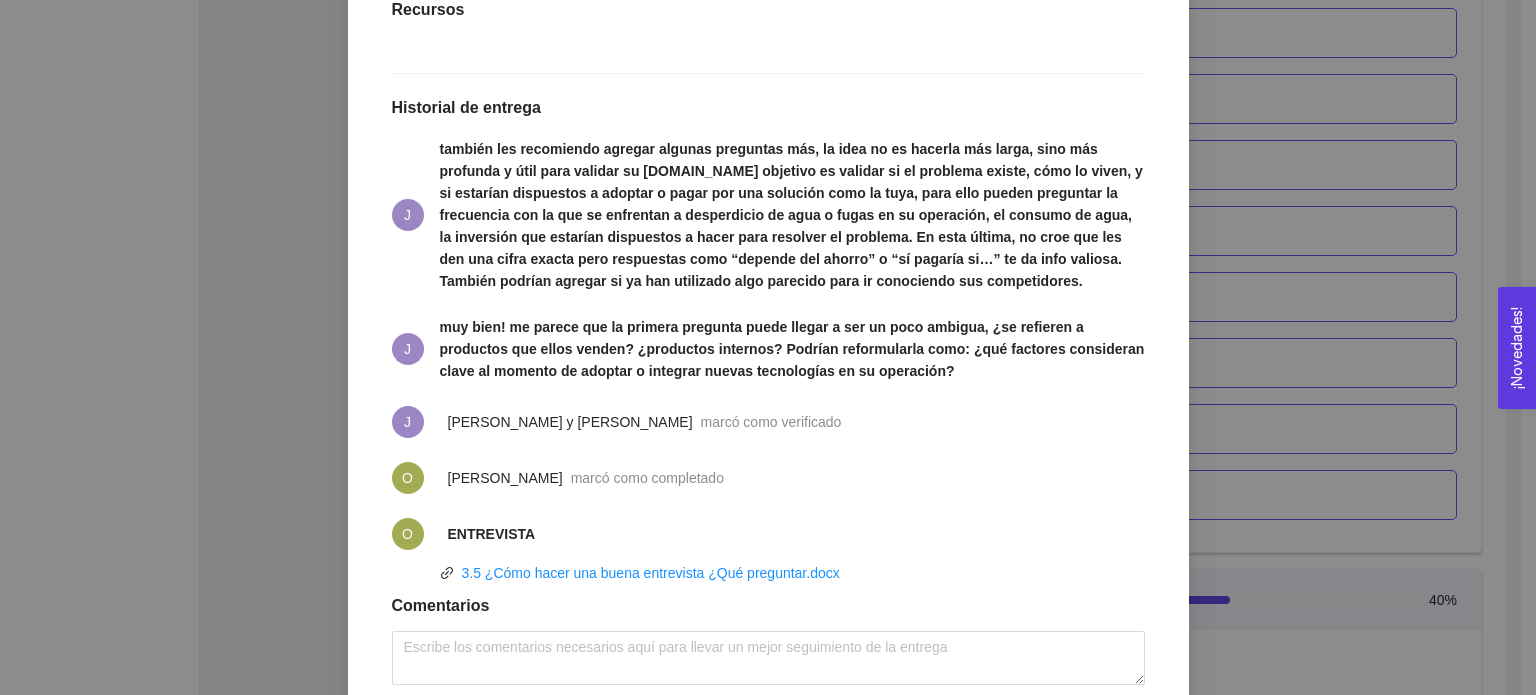 scroll, scrollTop: 666, scrollLeft: 0, axis: vertical 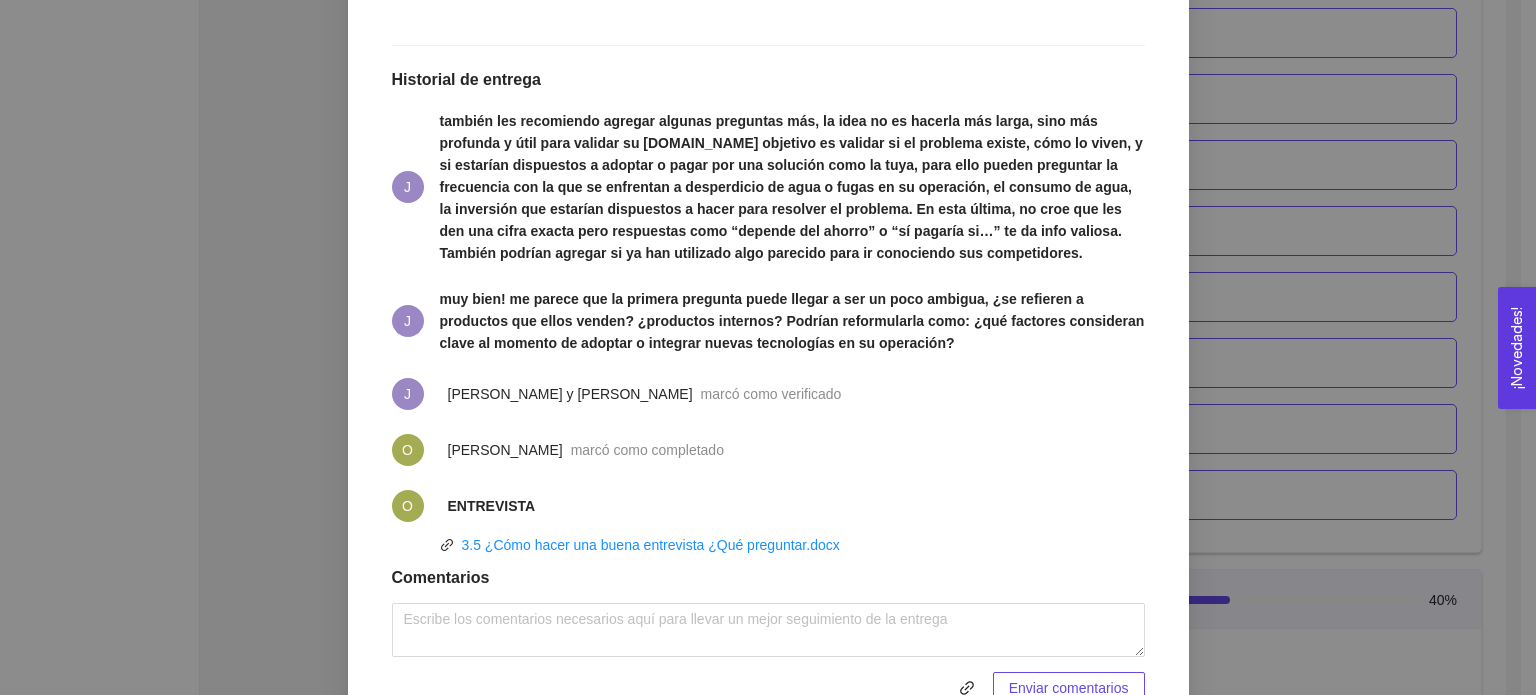 click on "3. VALIDACIÓN DEL PROBLEMA Validación del problema
Asignado por  [PERSON_NAME]   ( Coordinador ) Pendiente Completado Verificado Anterior Siguiente 3.5 Actividad:¿Cómo hacer una buena entrevista? ¿Qué preguntar? Actividad Fecha de entrega:  [DATE] Lugar: No especificado
Contesta y desarrolla los siguientes incisos.
Instrucciones 1.Diseña un borrador de tu entrevista, planea a quienes o en donde irás a entrevistar.
¿Qué es lo que quieres obtener, validar, probar?
Recursos Historial de entrega J J muy bien! me parece que la primera pregunta puede llegar a ser un poco ambigua, ¿se refieren a productos que ellos venden? ¿productos internos? Podrían reformularla como: ¿qué factores consideran clave al momento de adoptar o integrar nuevas tecnologías en su operación?  J [PERSON_NAME] y [PERSON_NAME] como verificado O [PERSON_NAME] marcó como completado O ENTREVISTA 3.5 ¿Cómo hacer una buena entrevista ¿Qué preguntar.docx Comentarios" at bounding box center (768, 347) 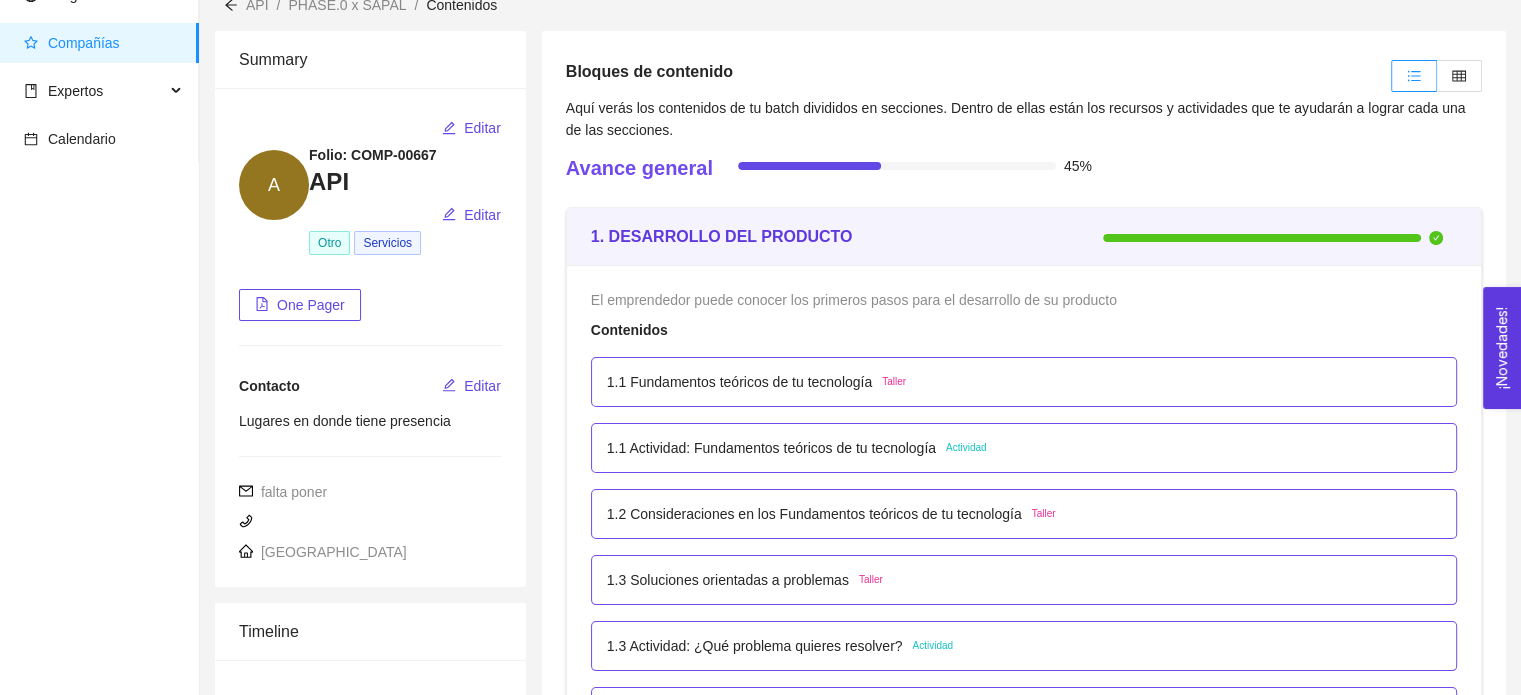 scroll, scrollTop: 0, scrollLeft: 0, axis: both 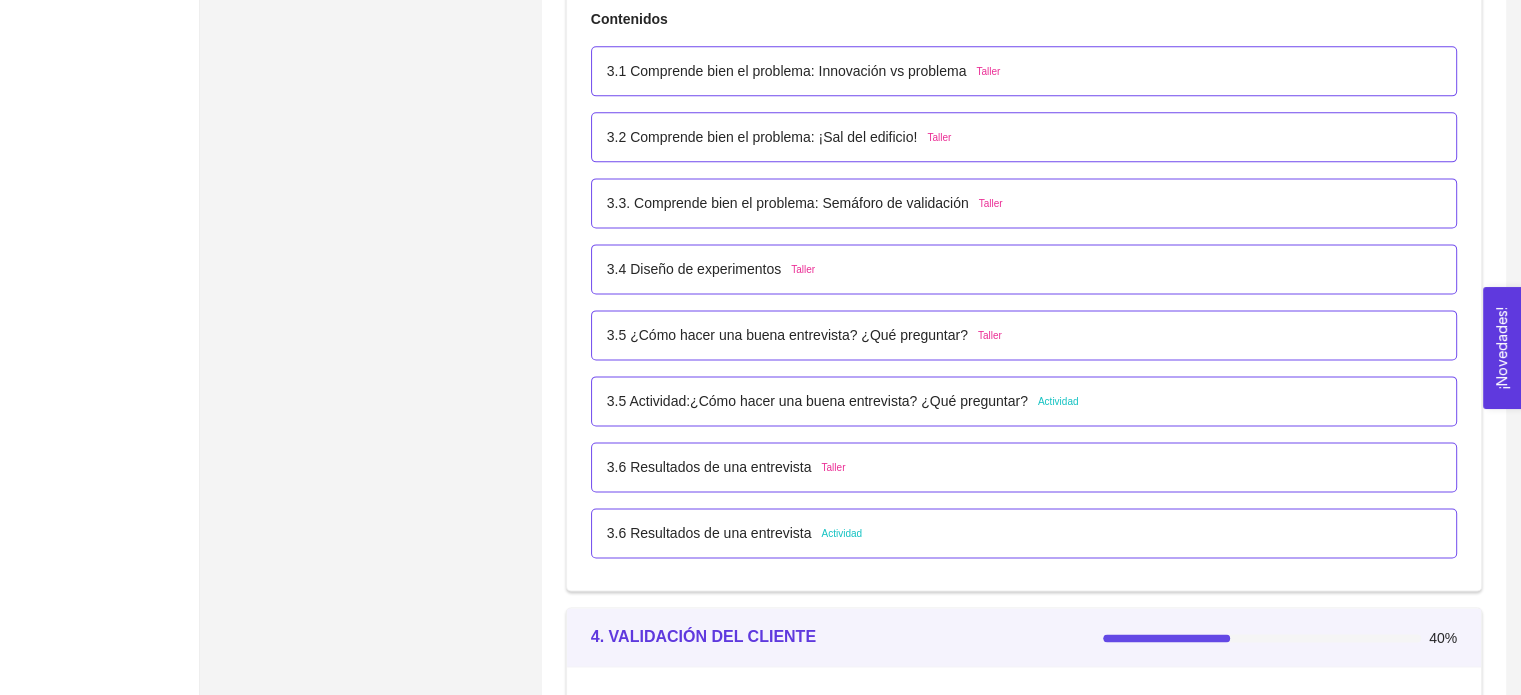 click on "Actividad" at bounding box center [1058, 402] 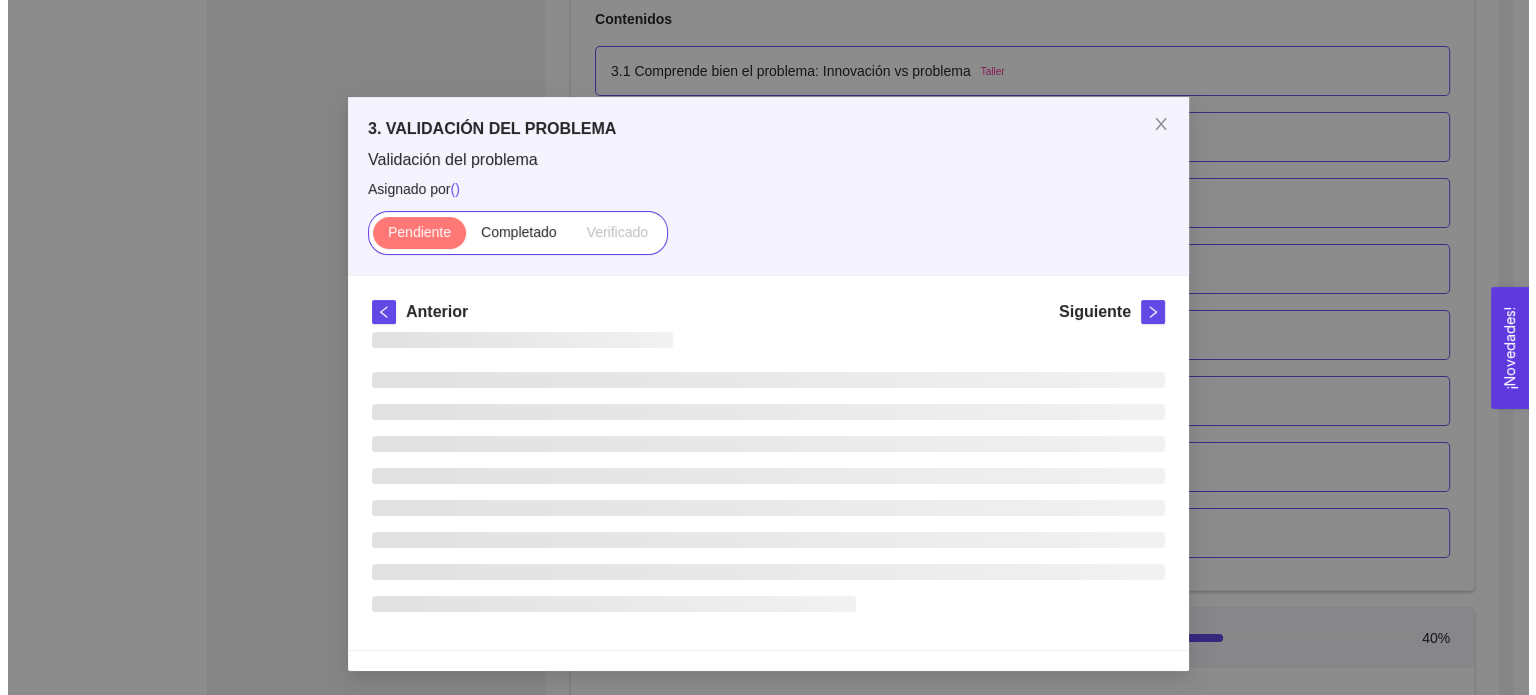 scroll, scrollTop: 0, scrollLeft: 0, axis: both 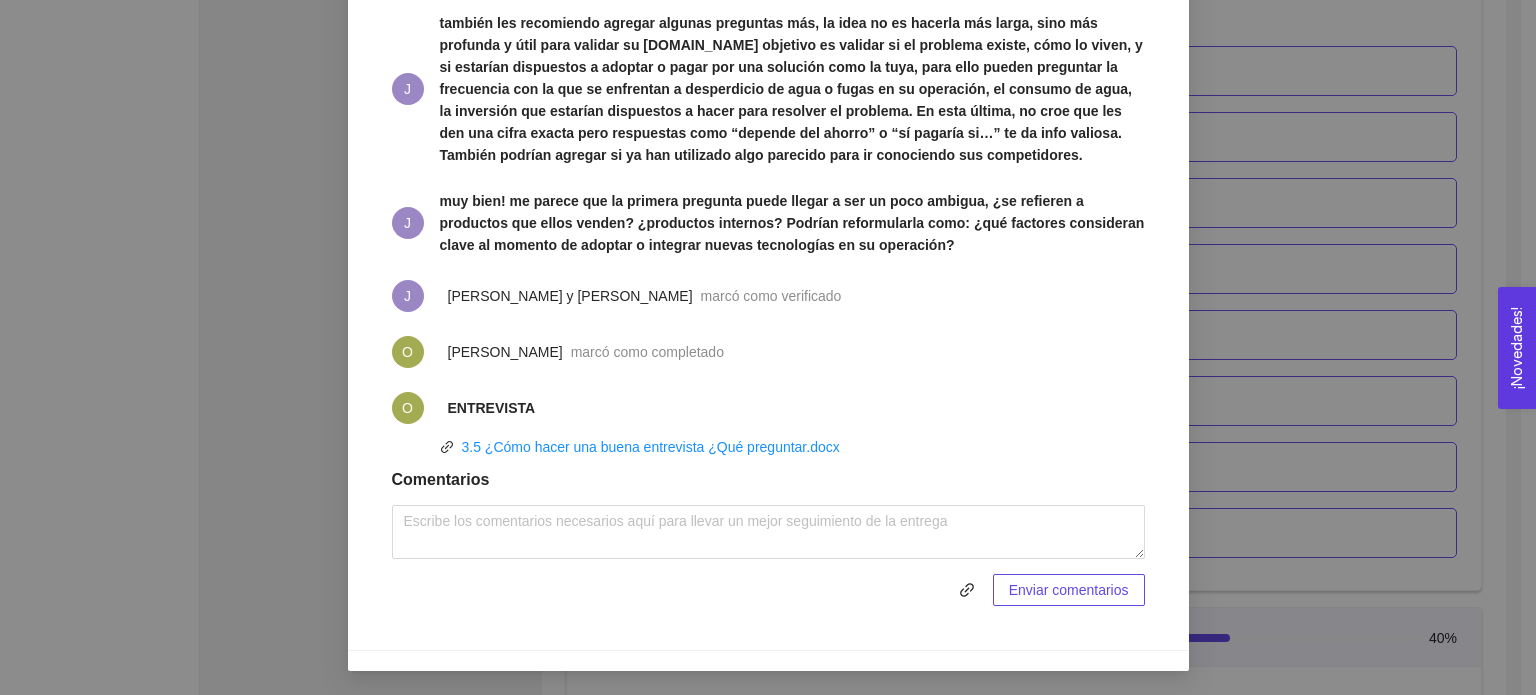 click on "3. VALIDACIÓN DEL PROBLEMA Validación del problema
Asignado por  [PERSON_NAME]   ( Coordinador ) Pendiente Completado Verificado Anterior Siguiente 3.5 Actividad:¿Cómo hacer una buena entrevista? ¿Qué preguntar? Actividad Fecha de entrega:  [DATE] Lugar: No especificado
Contesta y desarrolla los siguientes incisos.
Instrucciones 1.Diseña un borrador de tu entrevista, planea a quienes o en donde irás a entrevistar.
¿Qué es lo que quieres obtener, validar, probar?
Recursos Historial de entrega J J muy bien! me parece que la primera pregunta puede llegar a ser un poco ambigua, ¿se refieren a productos que ellos venden? ¿productos internos? Podrían reformularla como: ¿qué factores consideran clave al momento de adoptar o integrar nuevas tecnologías en su operación?  J [PERSON_NAME] y [PERSON_NAME] como verificado O [PERSON_NAME] marcó como completado O ENTREVISTA 3.5 ¿Cómo hacer una buena entrevista ¿Qué preguntar.docx Comentarios" at bounding box center [768, 347] 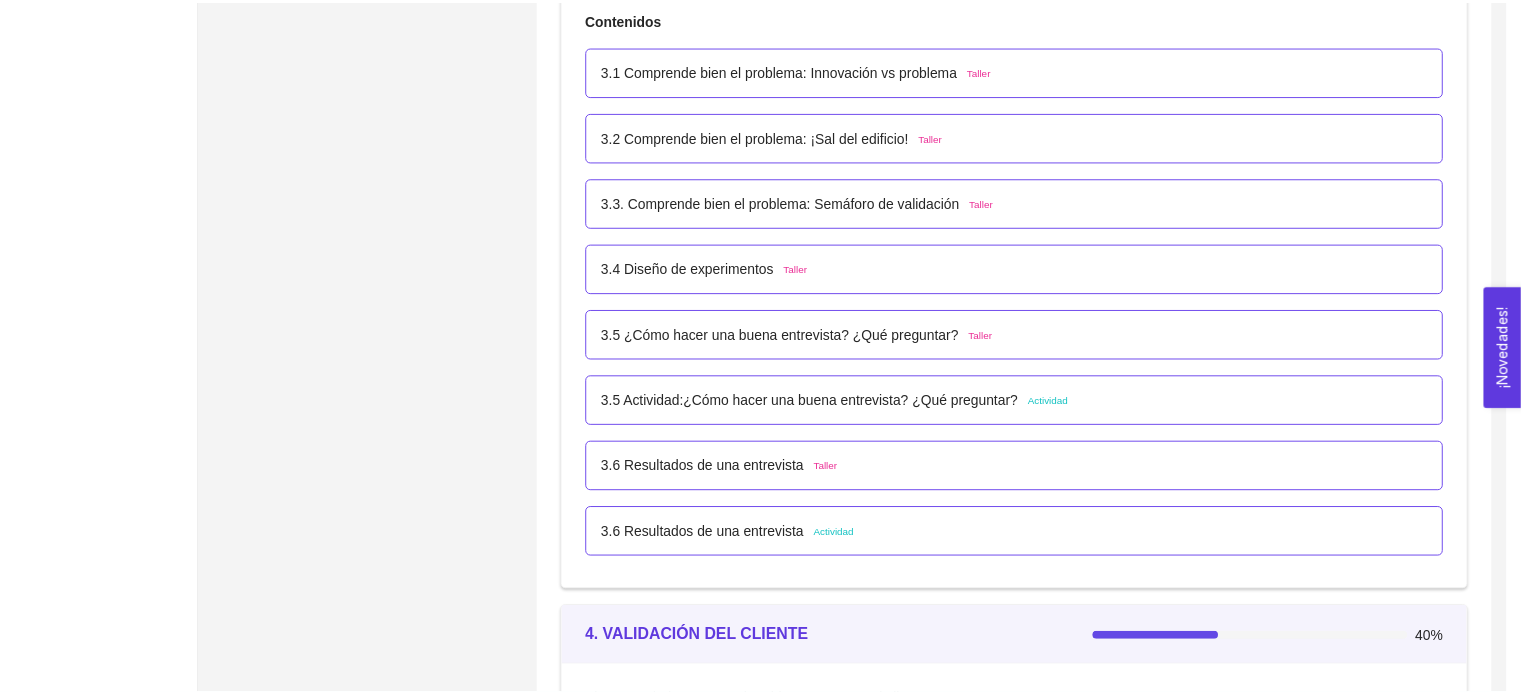 scroll, scrollTop: 754, scrollLeft: 0, axis: vertical 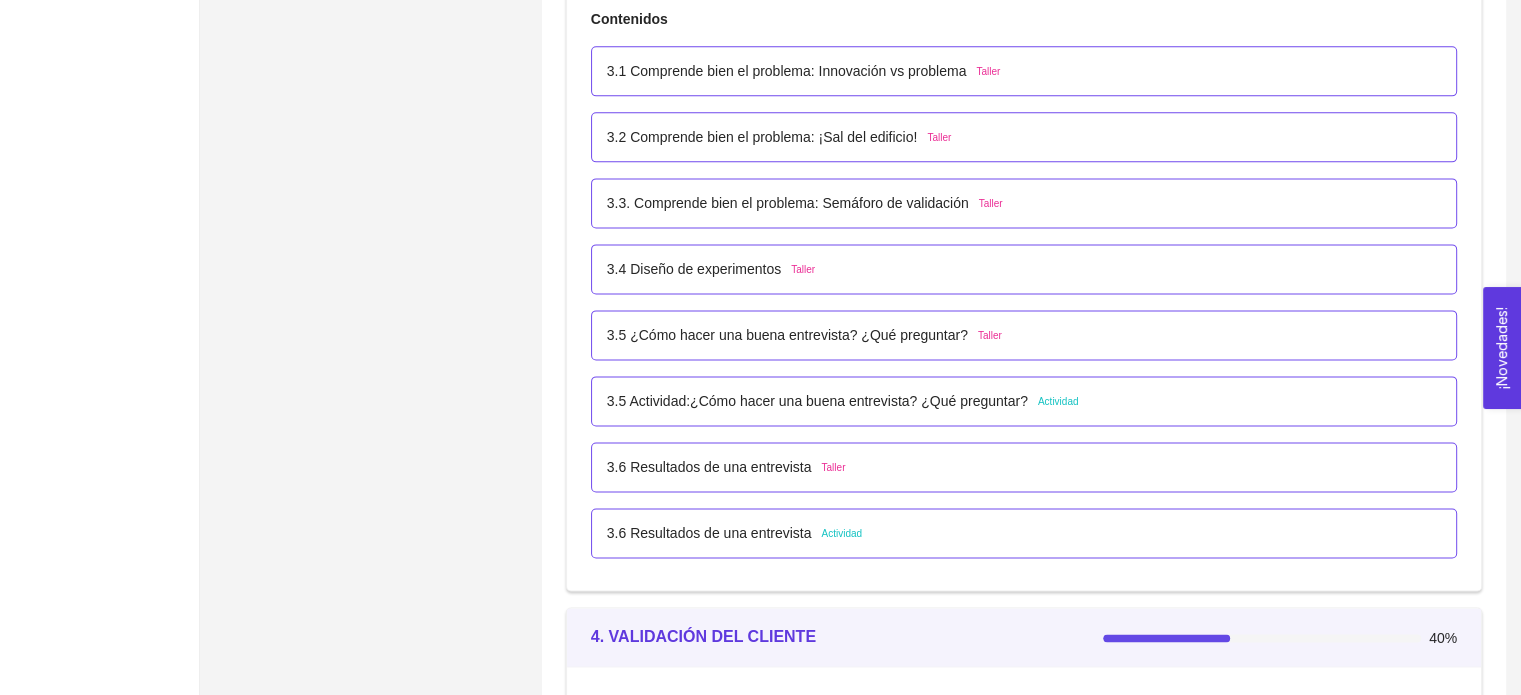 click on "3.6 Resultados de una entrevista" at bounding box center (709, 533) 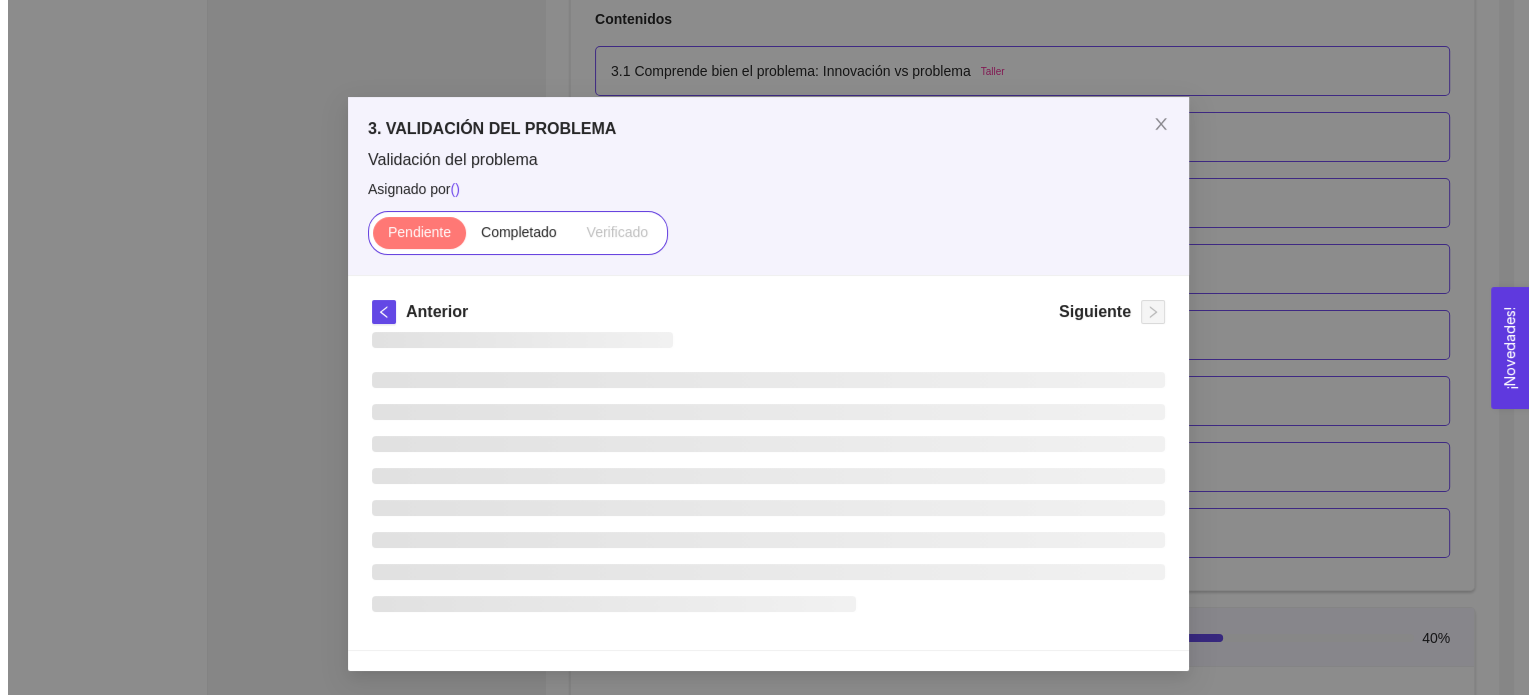 scroll, scrollTop: 0, scrollLeft: 0, axis: both 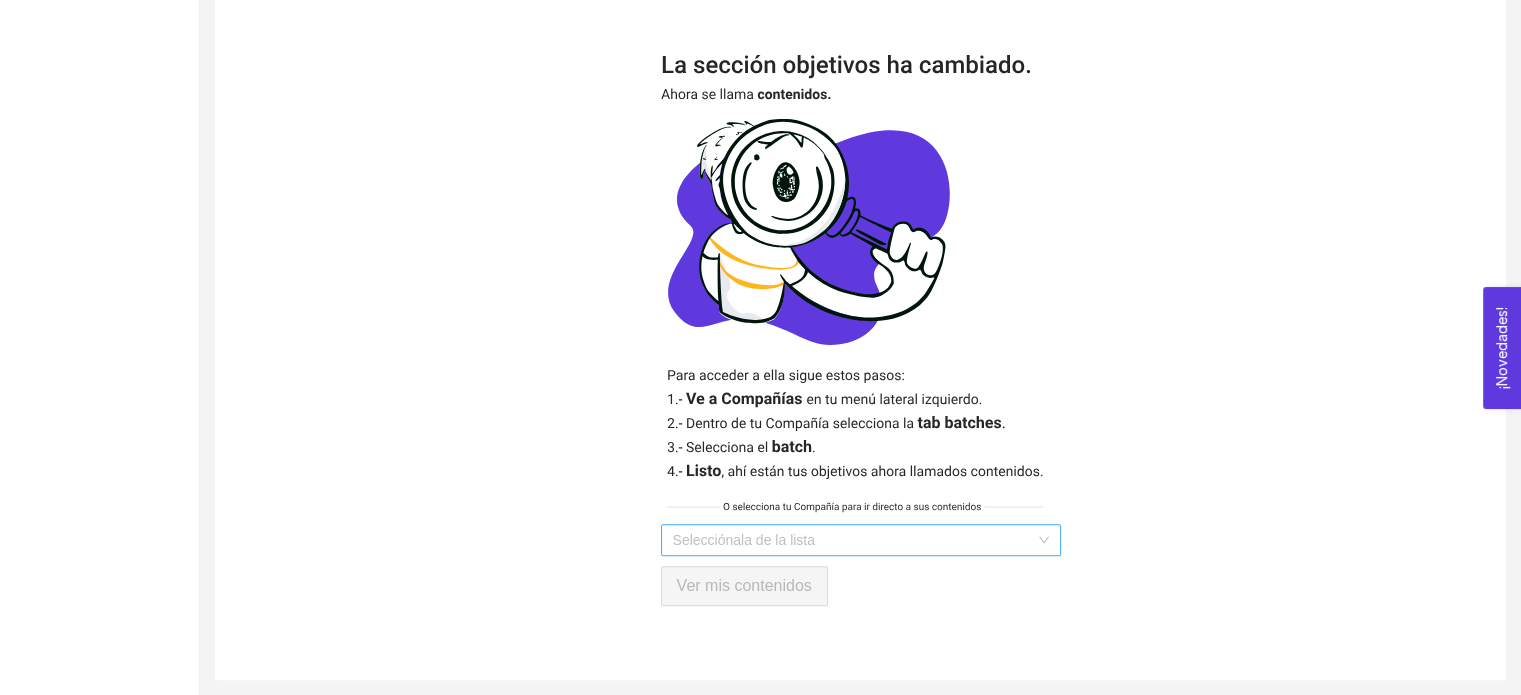 click on "Selecciónala de la lista" at bounding box center (861, 540) 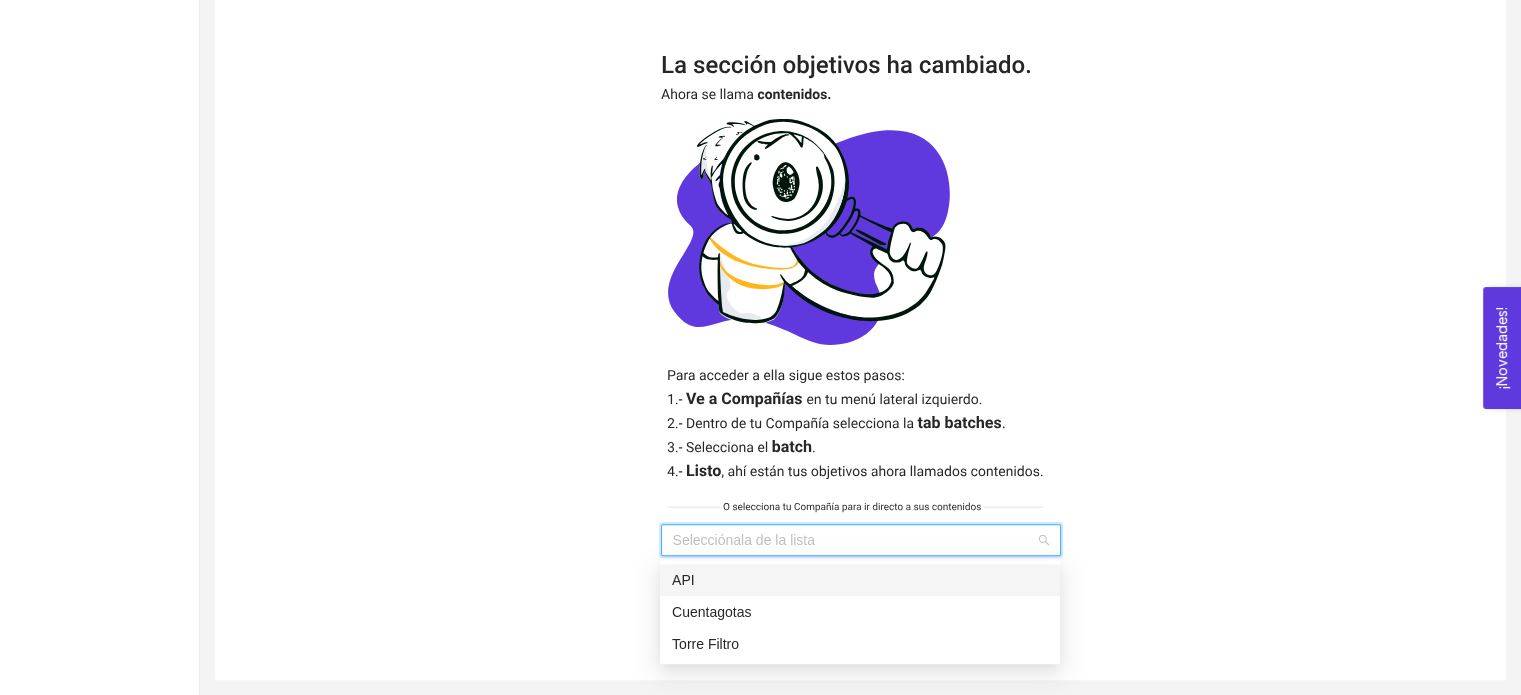 click on "API" at bounding box center [860, 580] 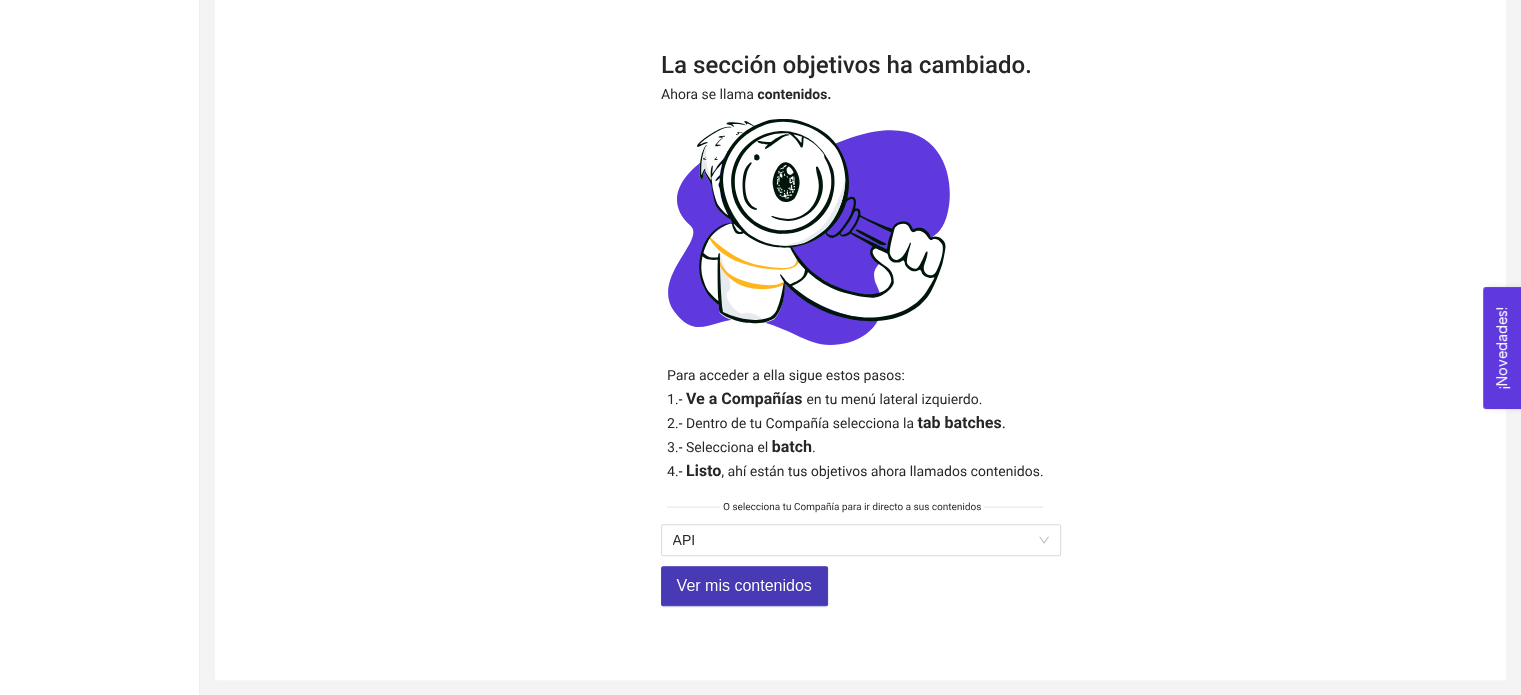 click on "Ver mis contenidos" at bounding box center (744, 585) 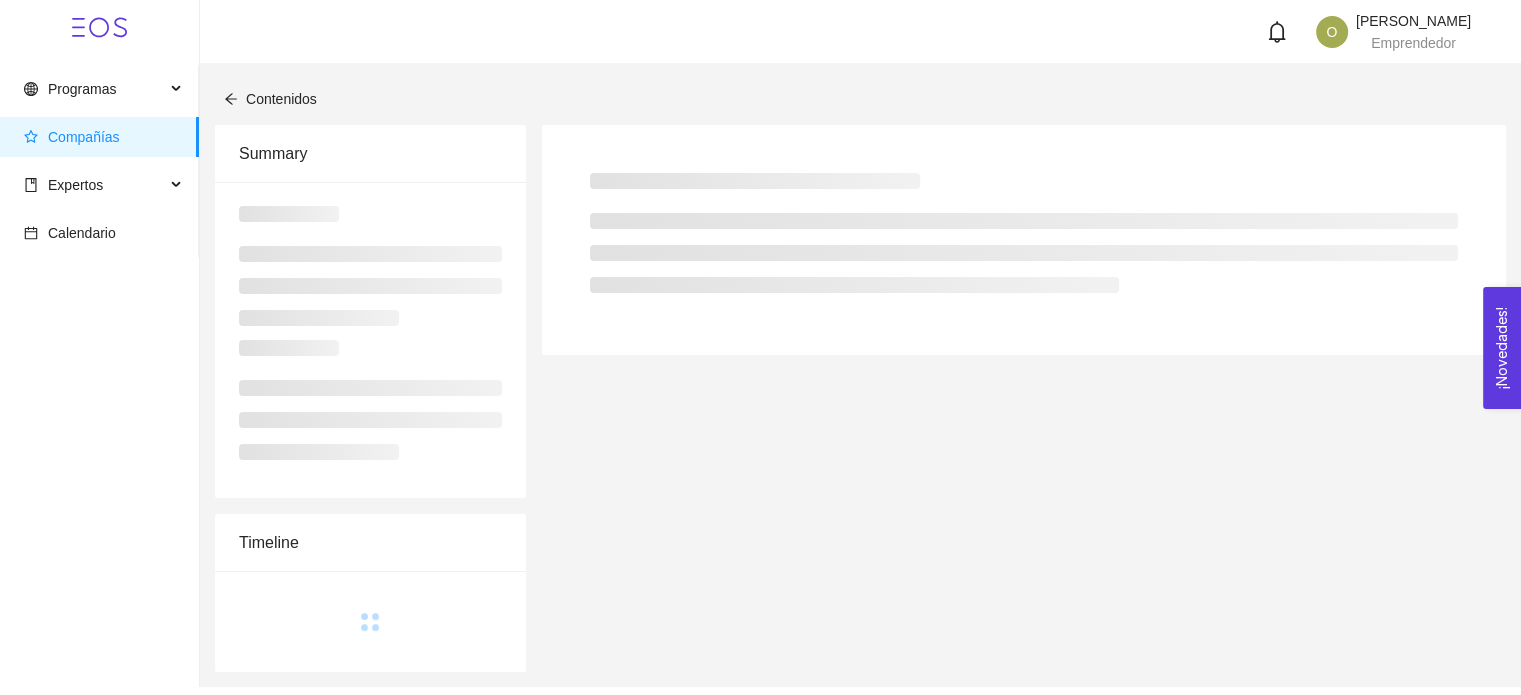 scroll, scrollTop: 0, scrollLeft: 0, axis: both 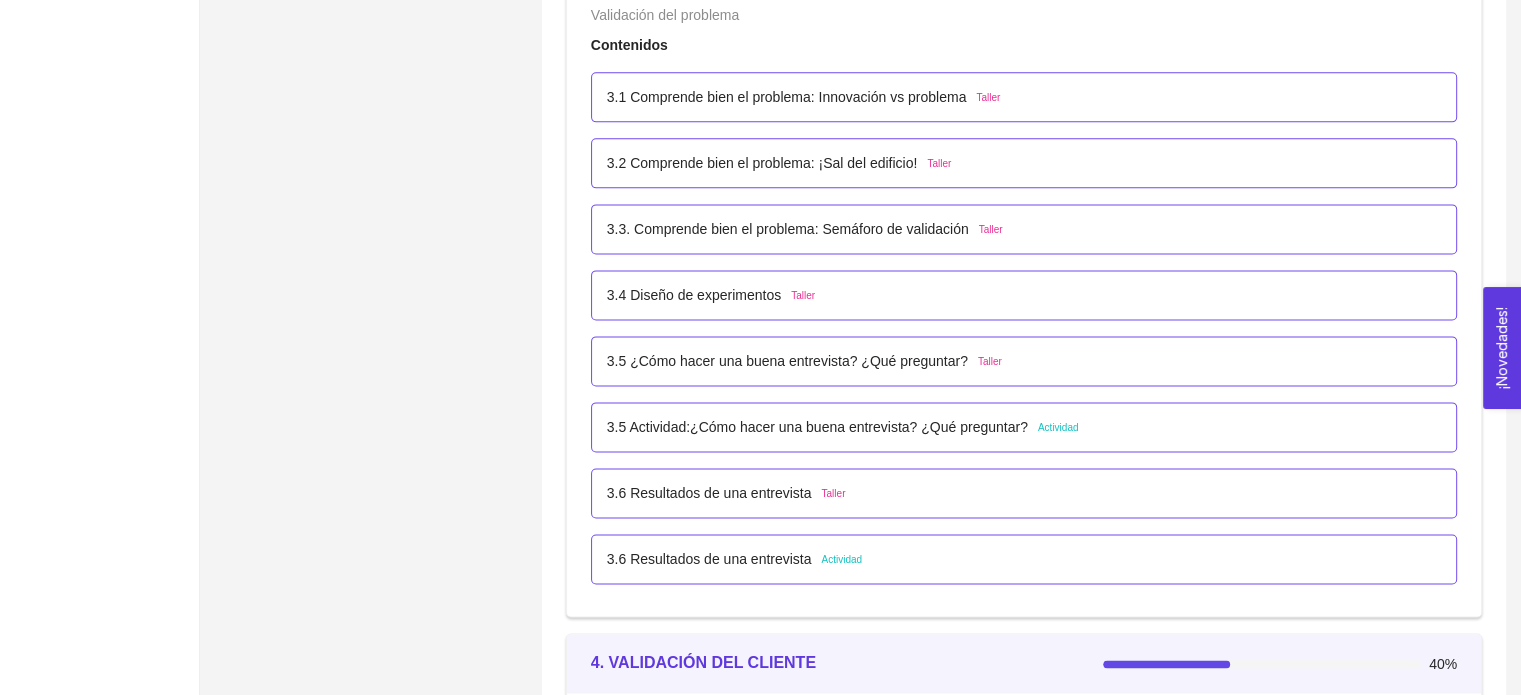 click on "Taller" at bounding box center [833, 494] 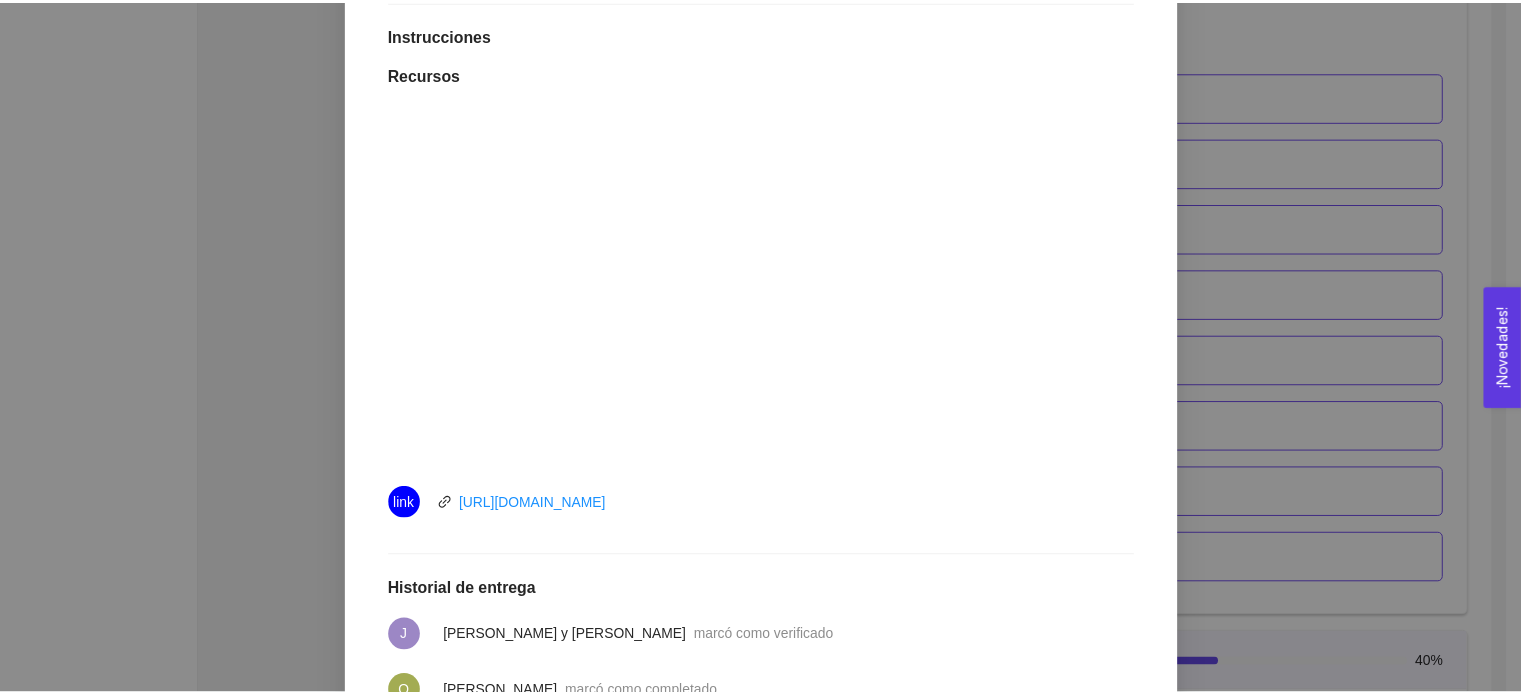 scroll, scrollTop: 505, scrollLeft: 0, axis: vertical 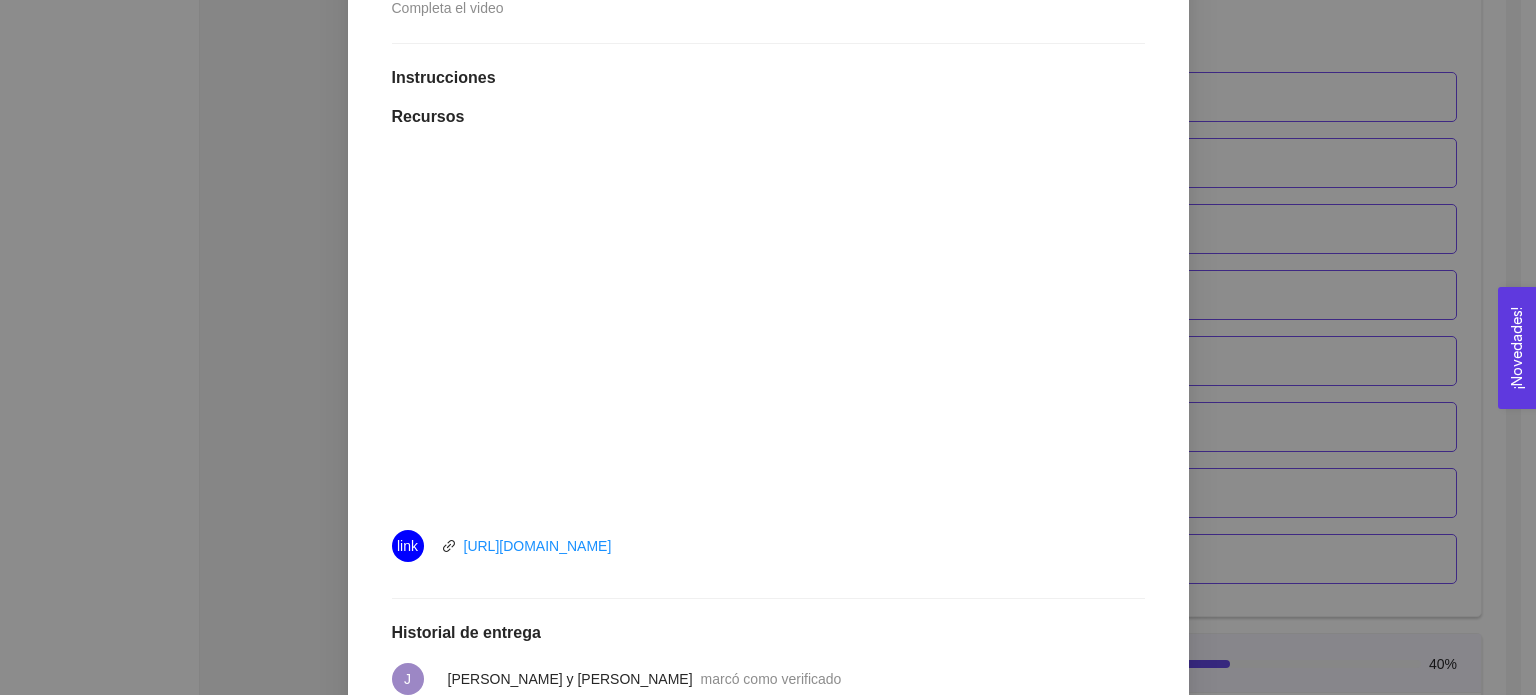 click on "3.6 Resultados de una entrevista Taller Fecha de entrega:  [DATE] Lugar: No especificado Completa el video Instrucciones Recursos link [URL][DOMAIN_NAME] Historial de entrega J [PERSON_NAME] y [PERSON_NAME] como verificado O [PERSON_NAME] marcó como completado Comentarios Enviar comentarios" at bounding box center [768, 374] 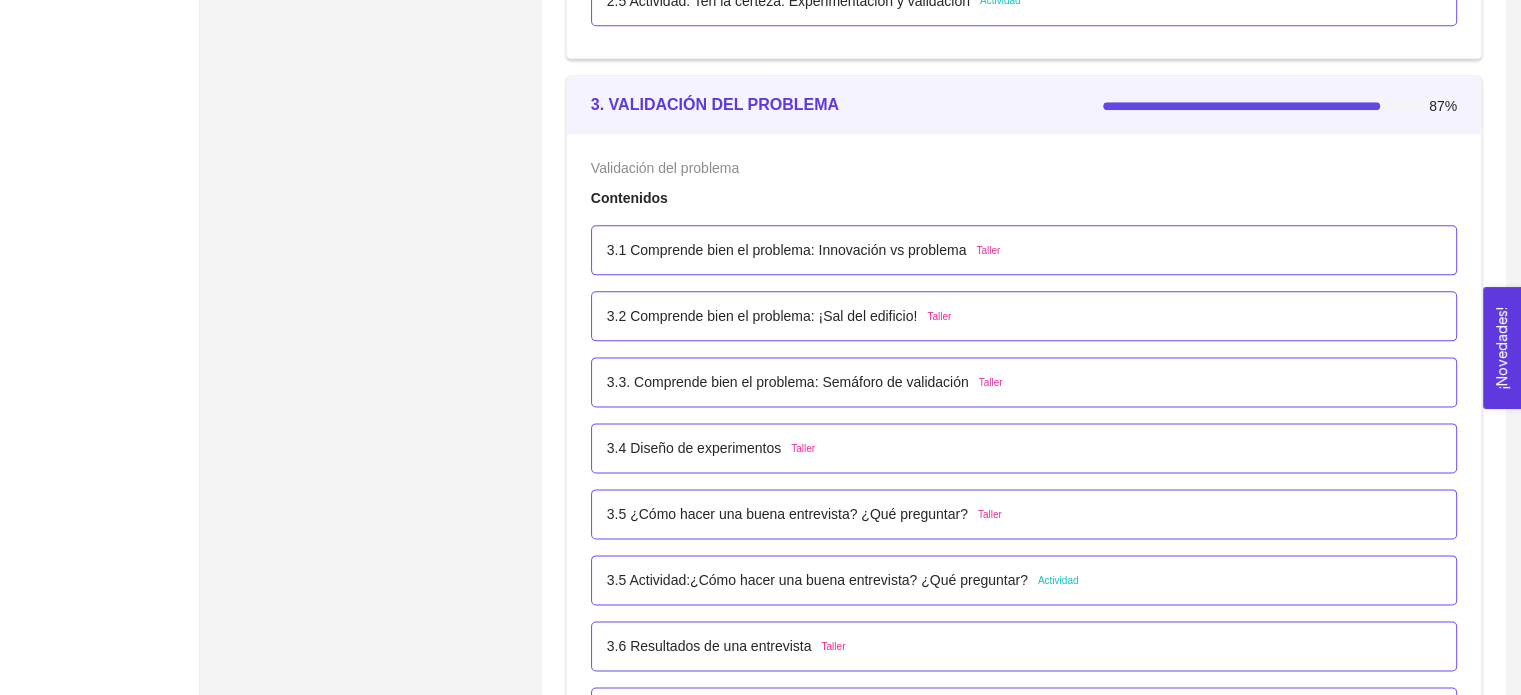 scroll, scrollTop: 2528, scrollLeft: 0, axis: vertical 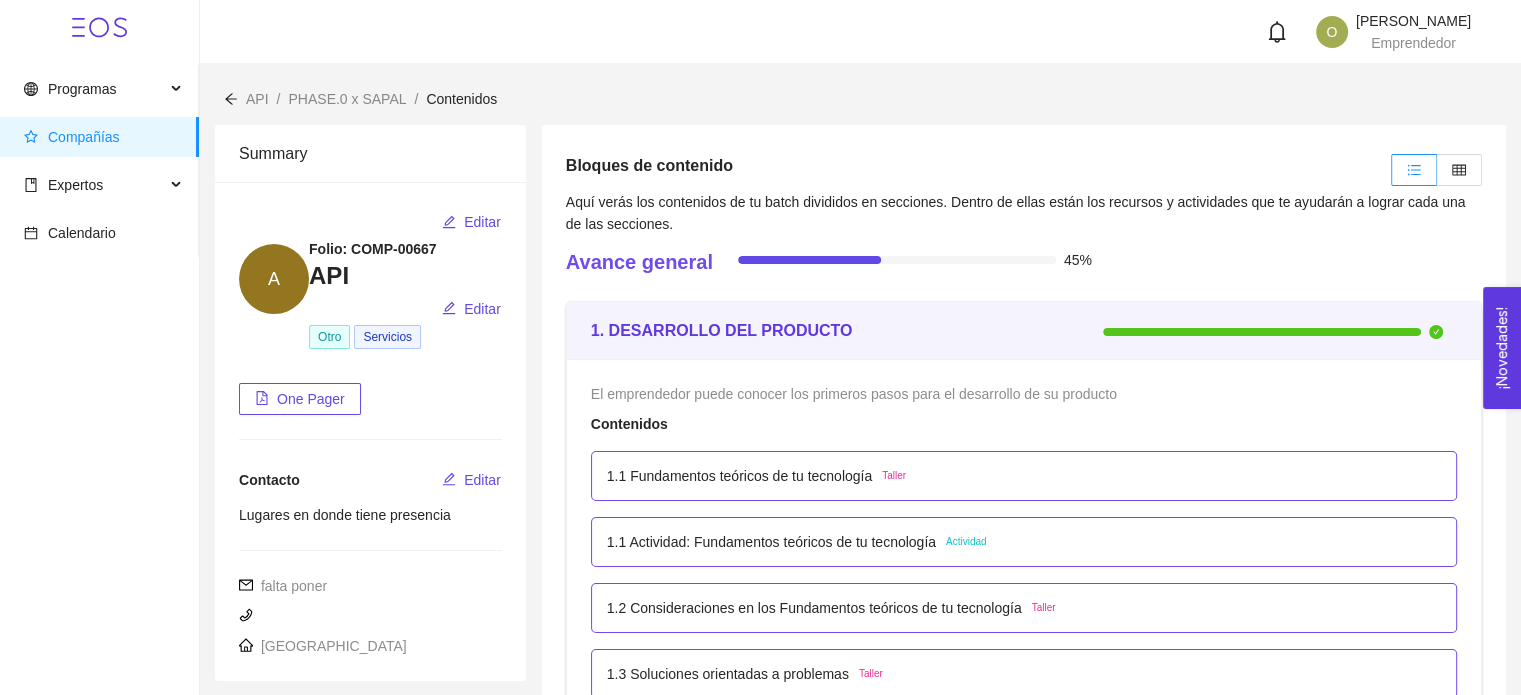 click on "Compañías" at bounding box center (84, 137) 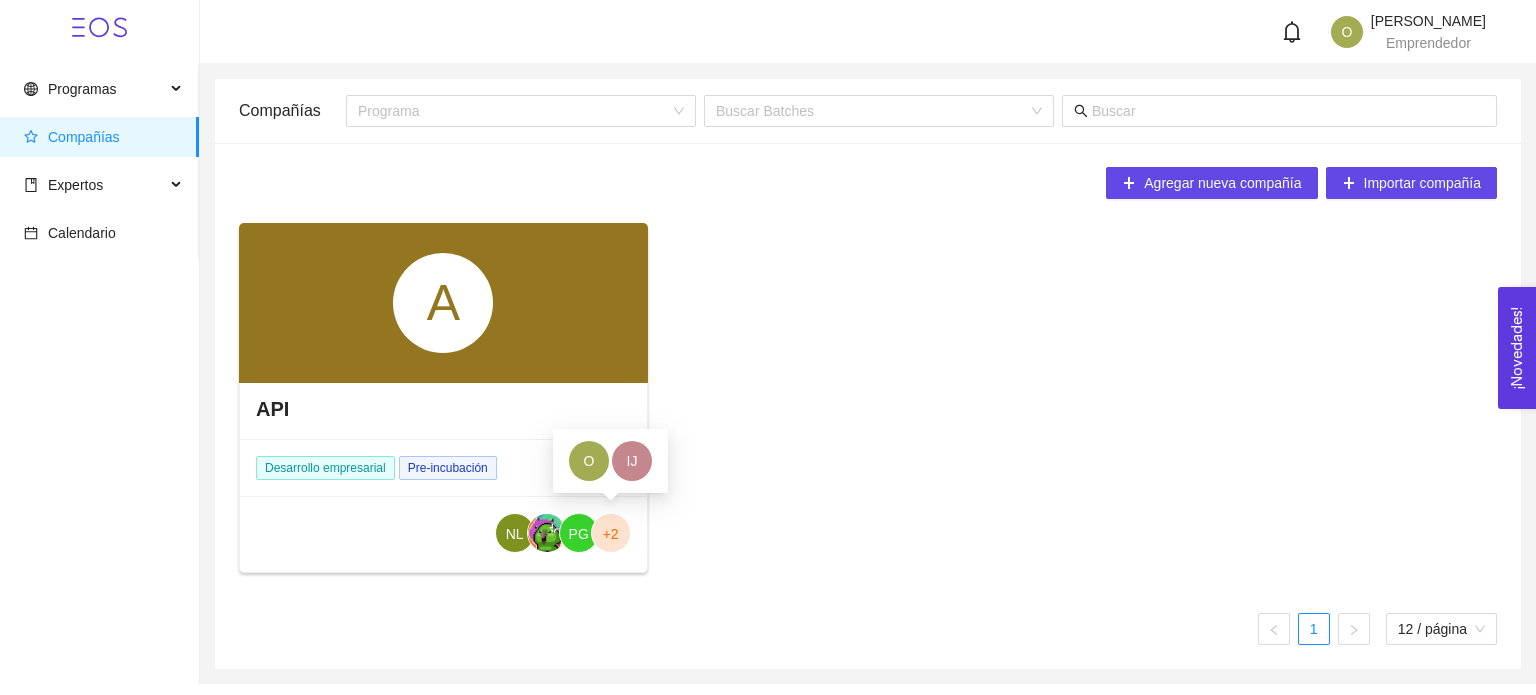 click on "IJ" at bounding box center [632, 461] 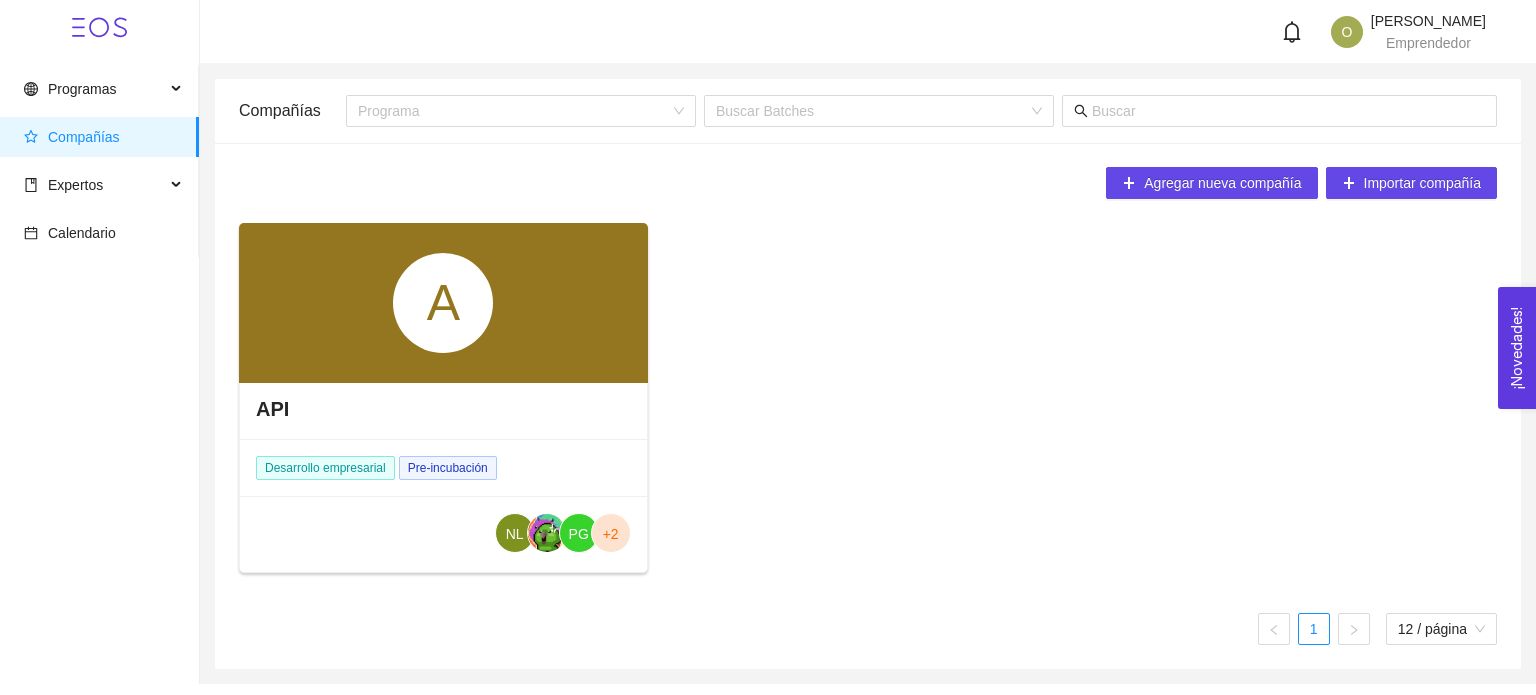 drag, startPoint x: 1535, startPoint y: 103, endPoint x: 1528, endPoint y: 155, distance: 52.46904 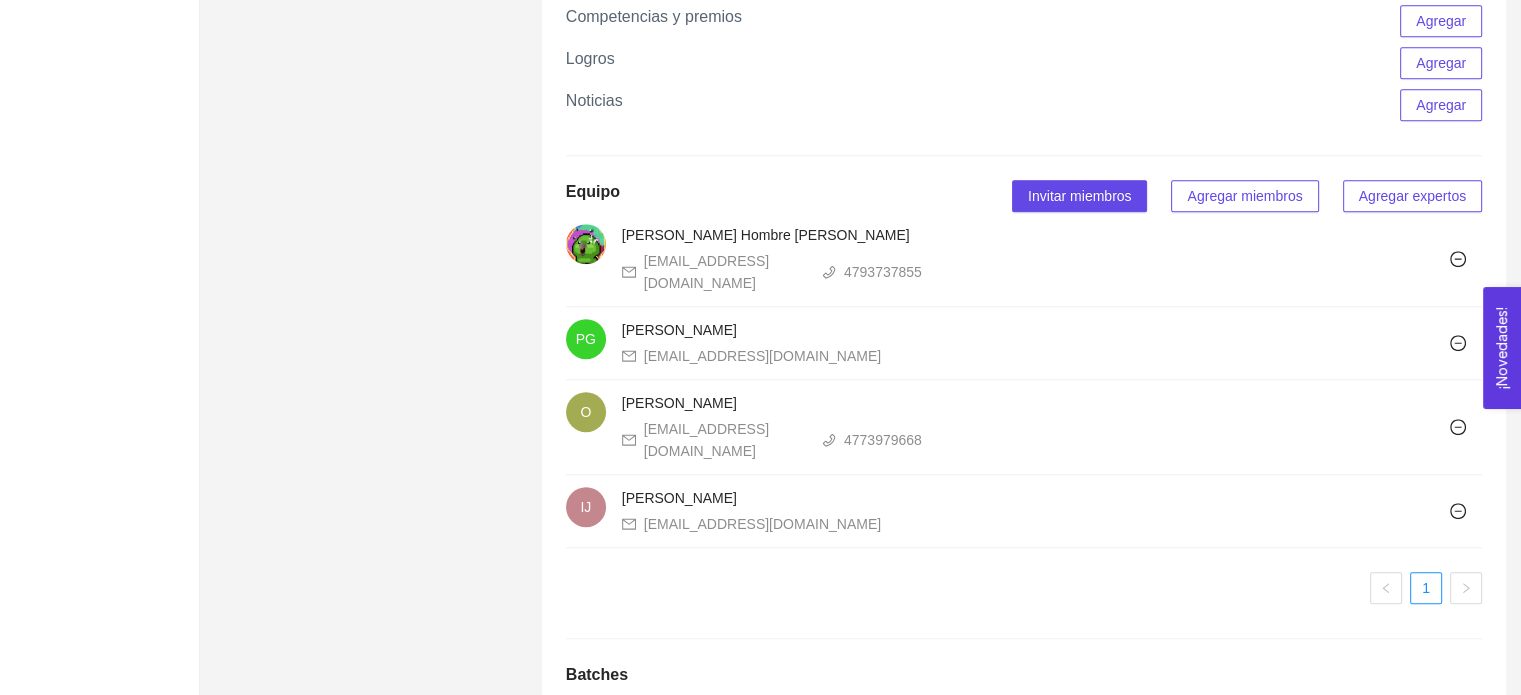 scroll, scrollTop: 1236, scrollLeft: 0, axis: vertical 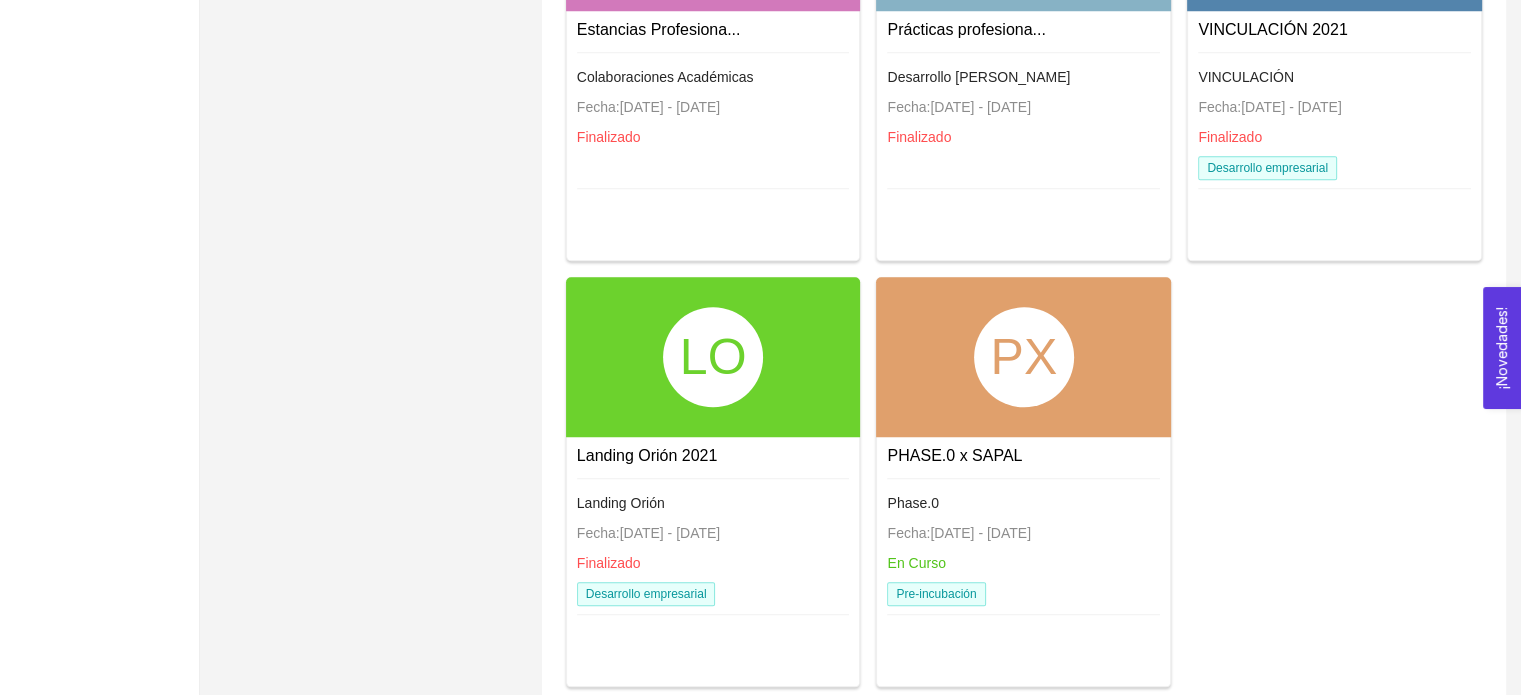 click on "PX" at bounding box center (1024, 357) 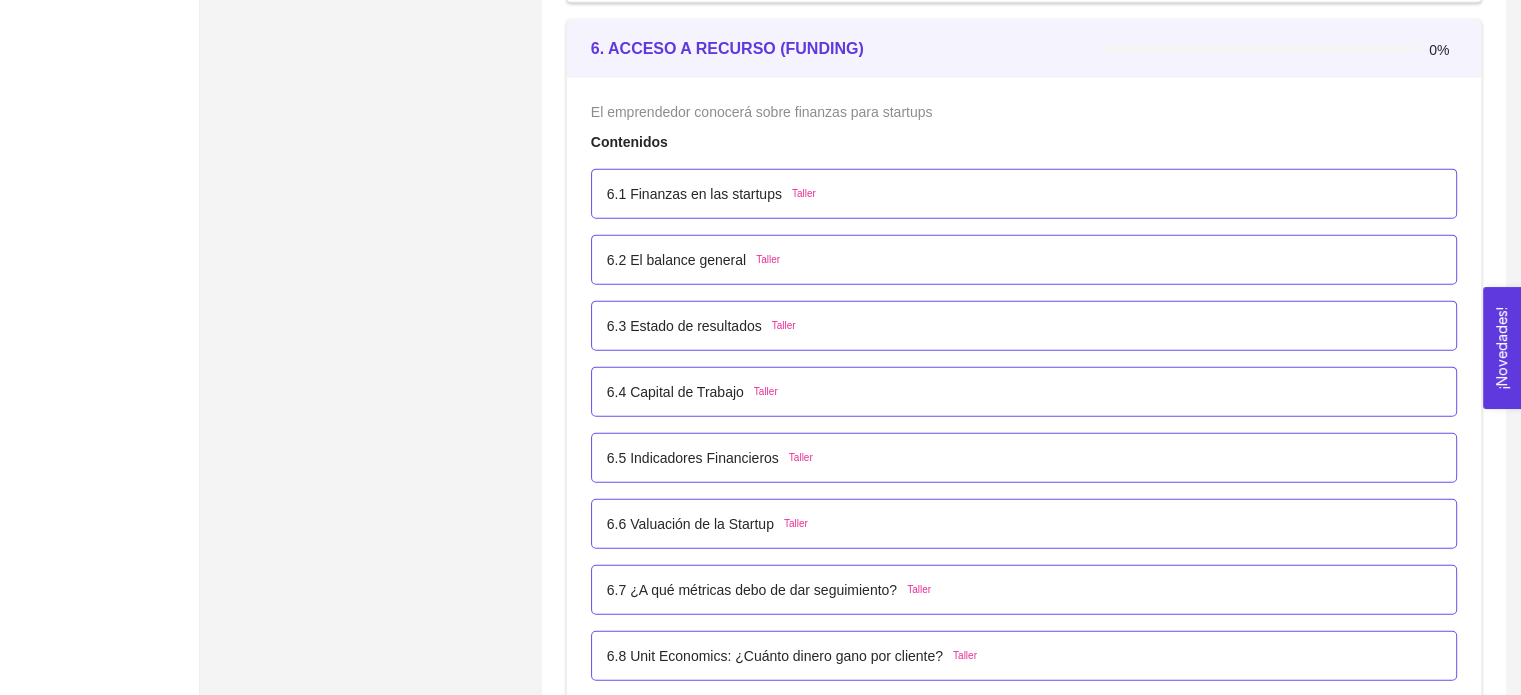 scroll, scrollTop: 4641, scrollLeft: 0, axis: vertical 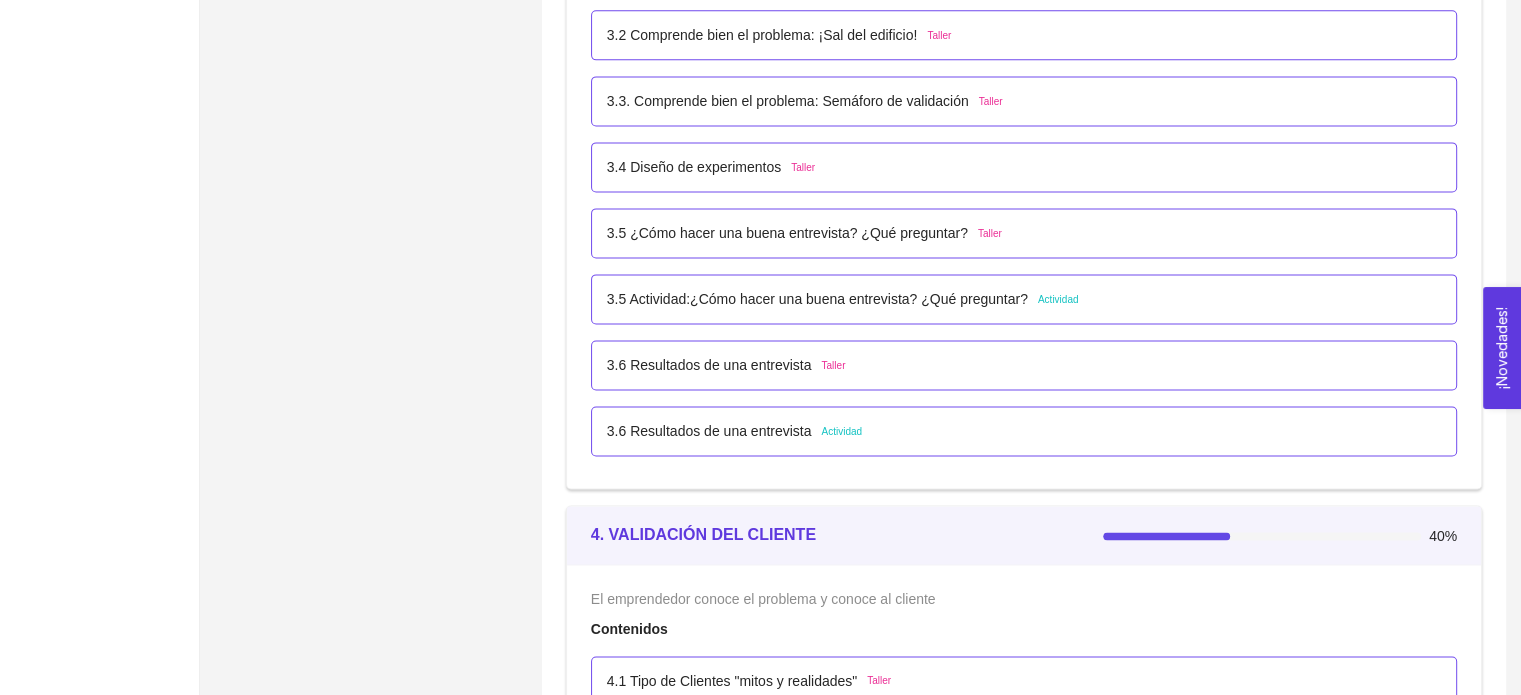 click on "Actividad" at bounding box center (841, 432) 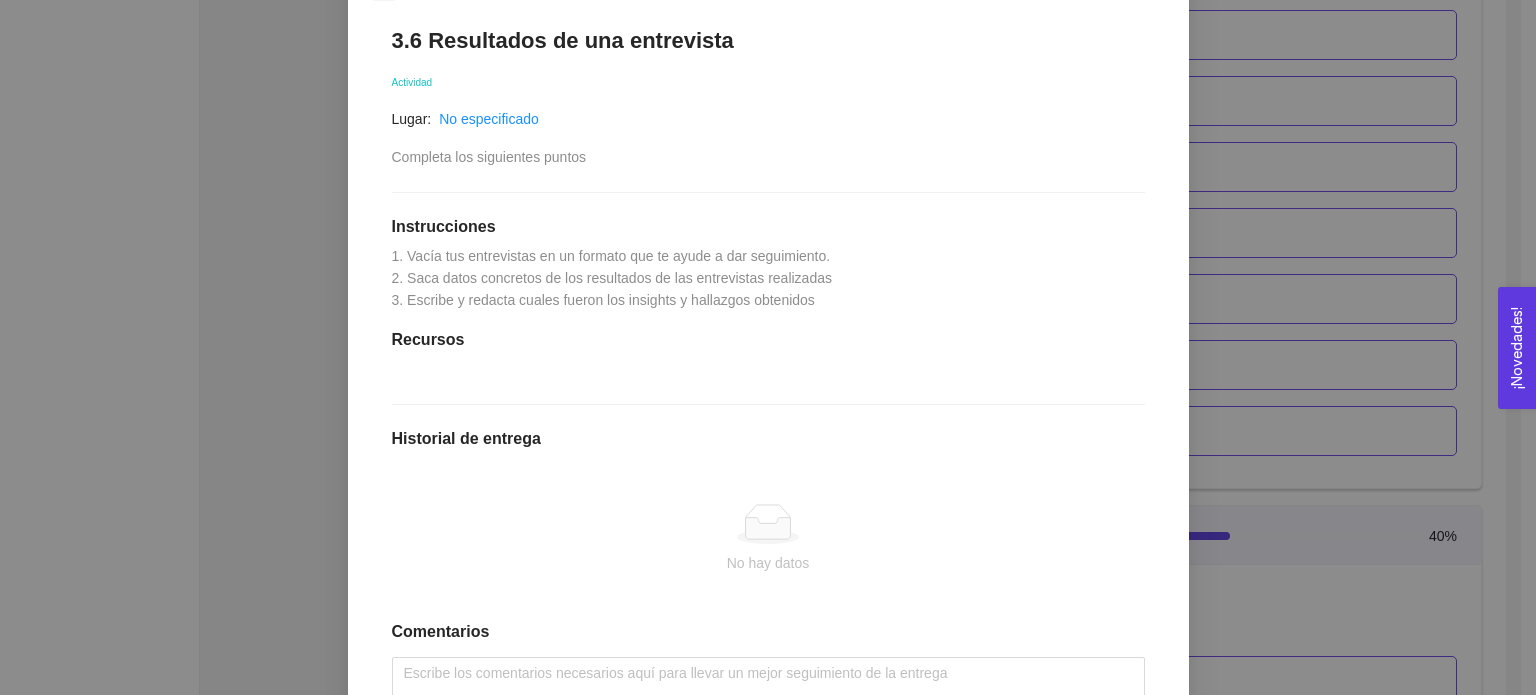 scroll, scrollTop: 332, scrollLeft: 0, axis: vertical 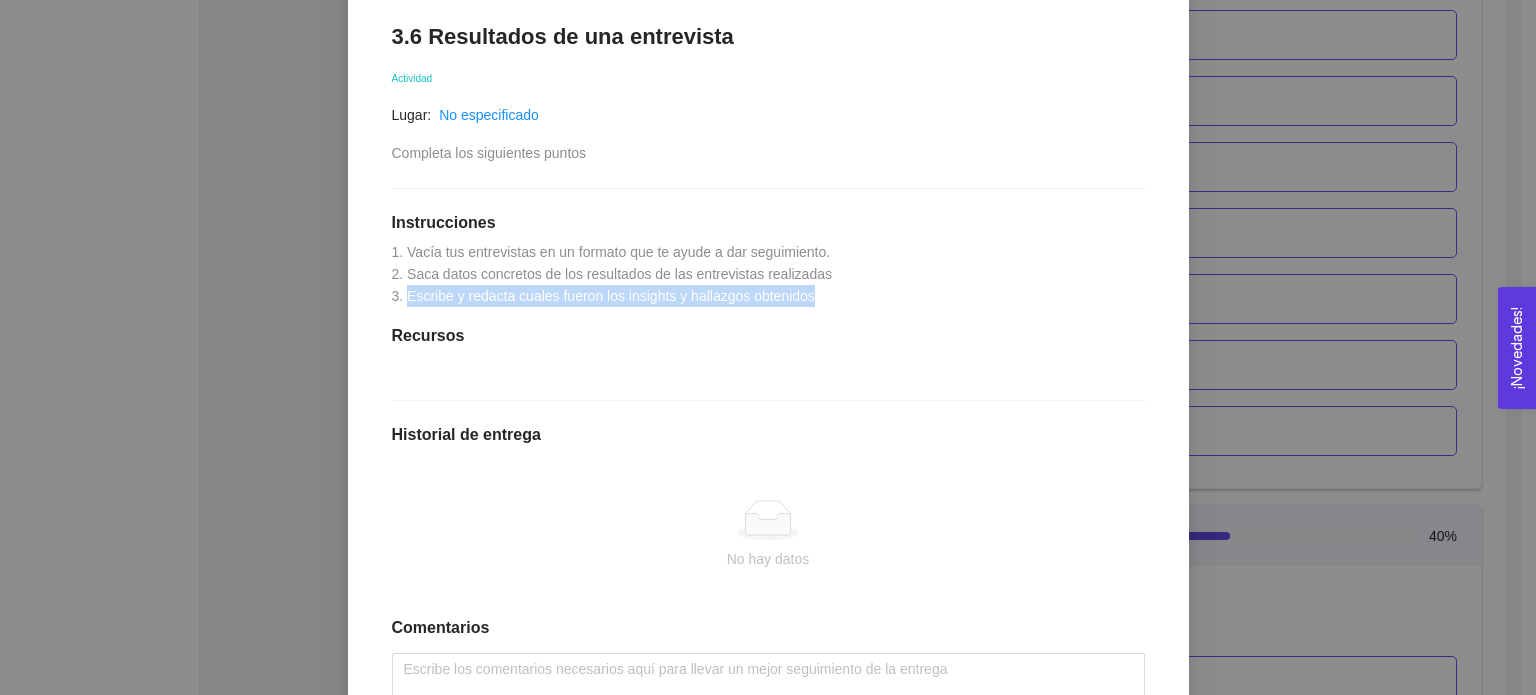 drag, startPoint x: 799, startPoint y: 298, endPoint x: 396, endPoint y: 291, distance: 403.0608 